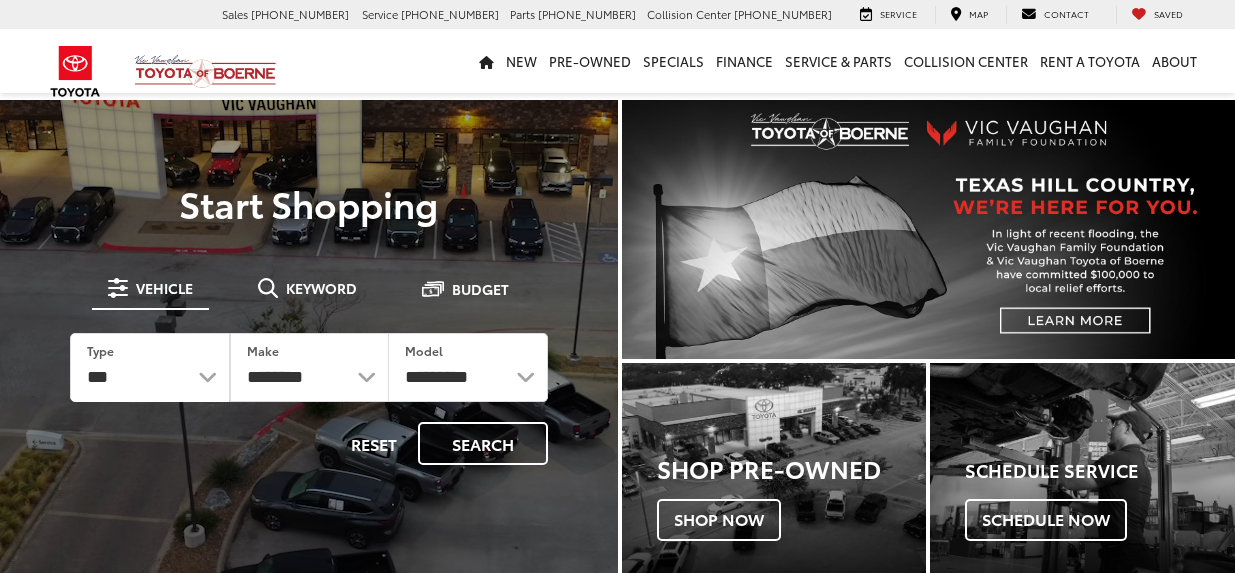 scroll, scrollTop: 0, scrollLeft: 0, axis: both 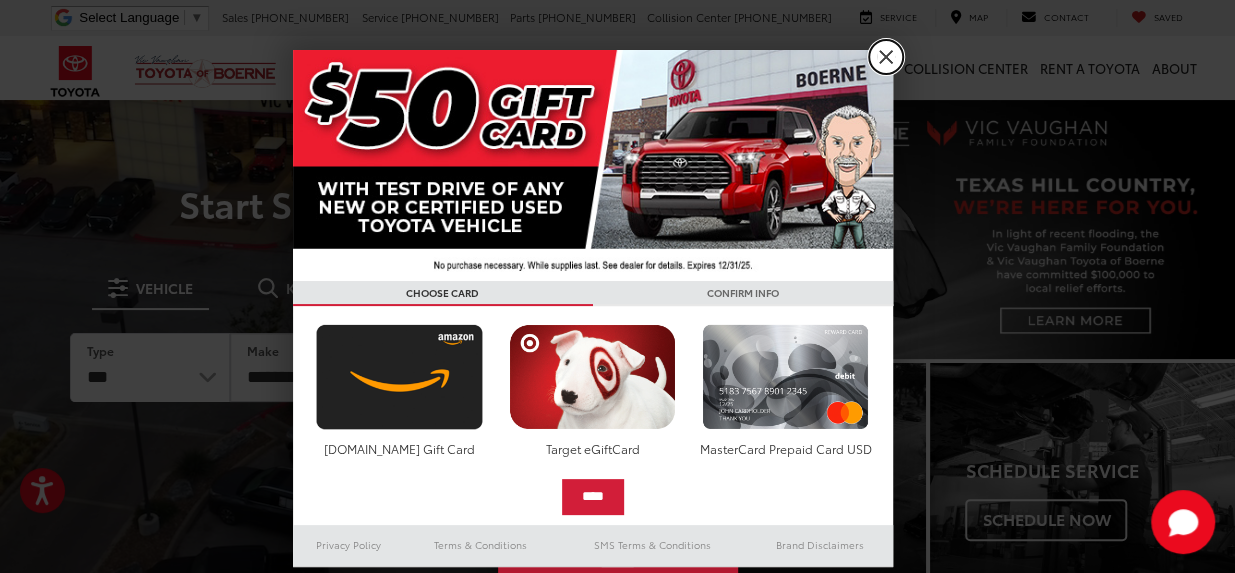 click on "X" at bounding box center (886, 57) 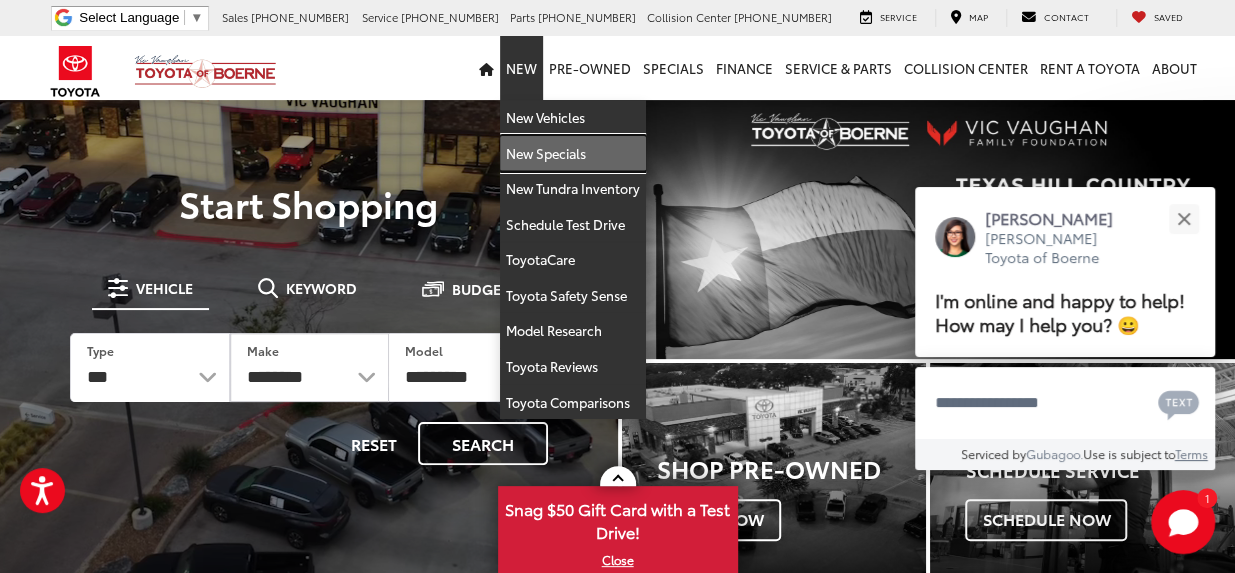 click on "New Specials" at bounding box center (573, 154) 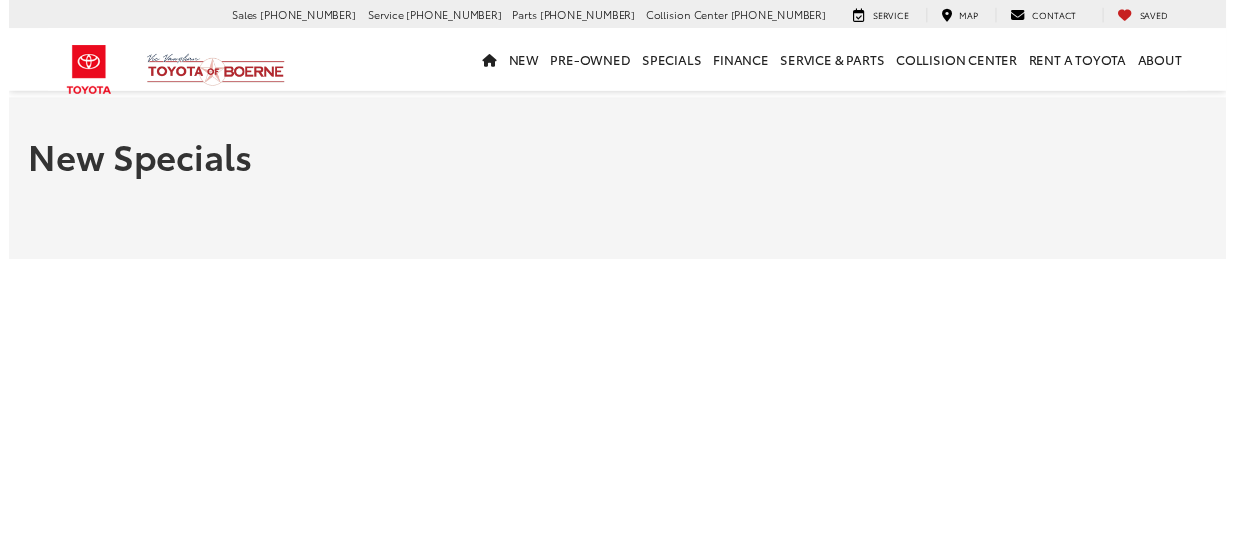 scroll, scrollTop: 0, scrollLeft: 0, axis: both 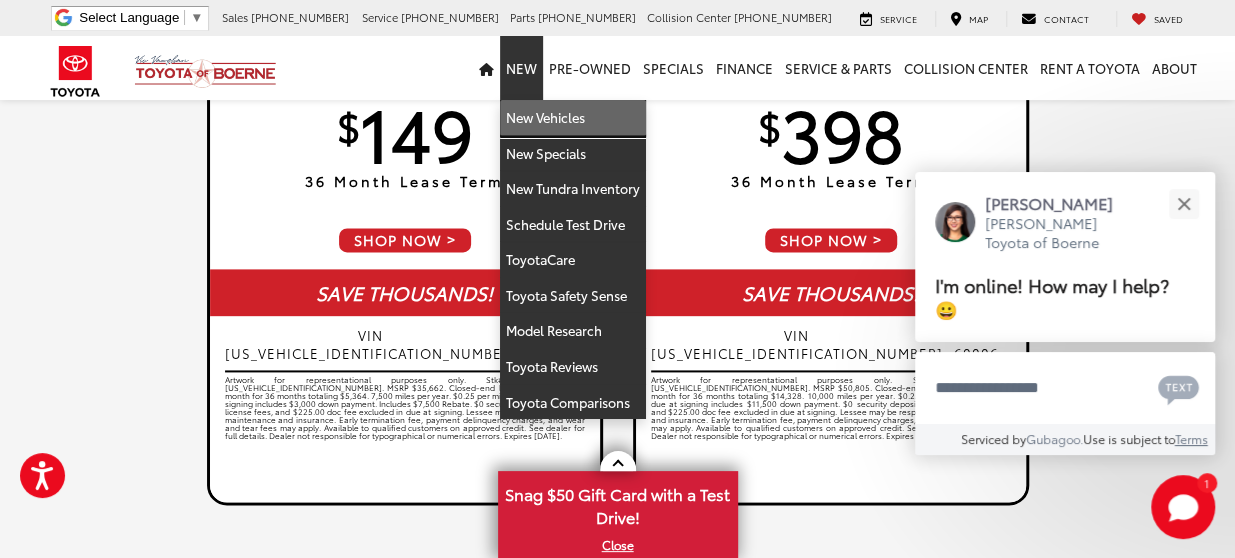 click on "New Vehicles" at bounding box center [573, 118] 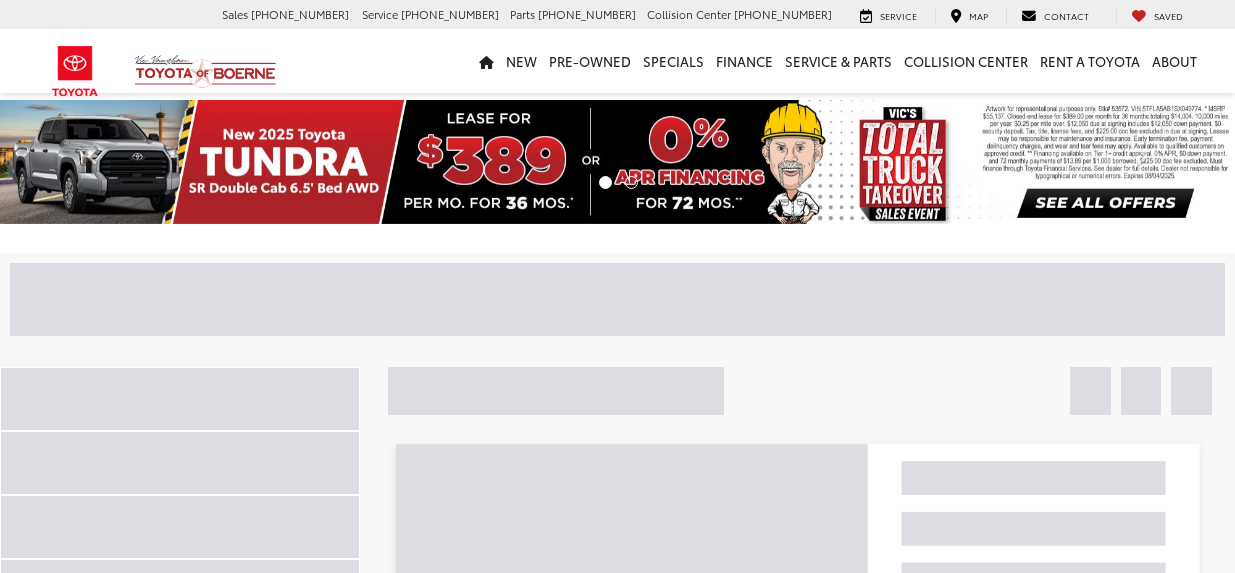 scroll, scrollTop: 0, scrollLeft: 0, axis: both 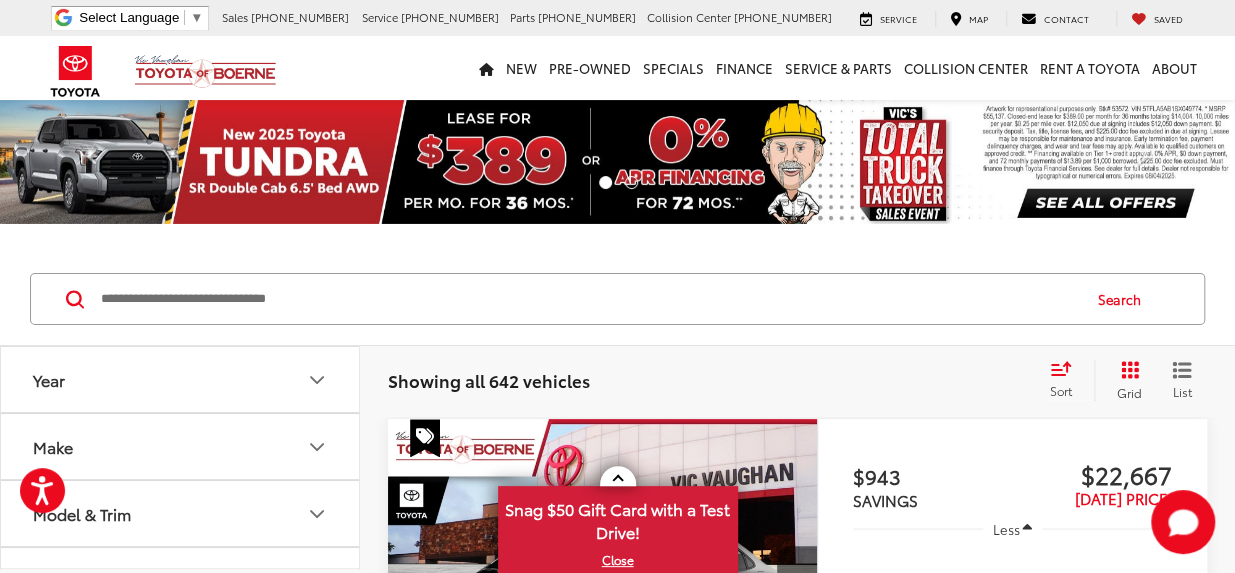 click on "Year" at bounding box center (181, 379) 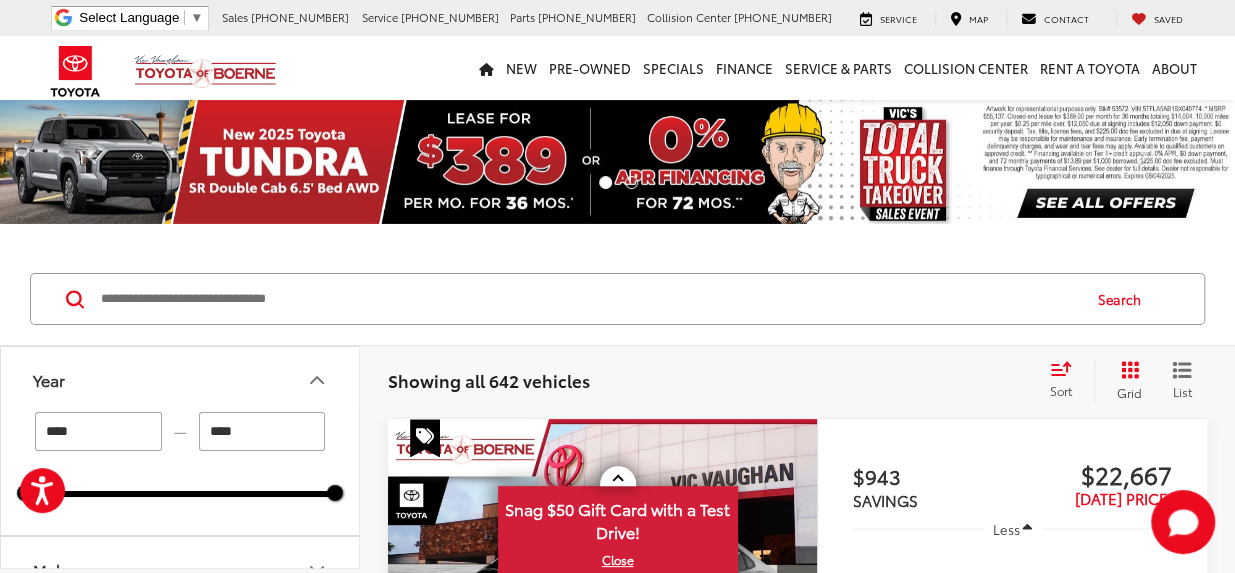 click on "****" at bounding box center [98, 431] 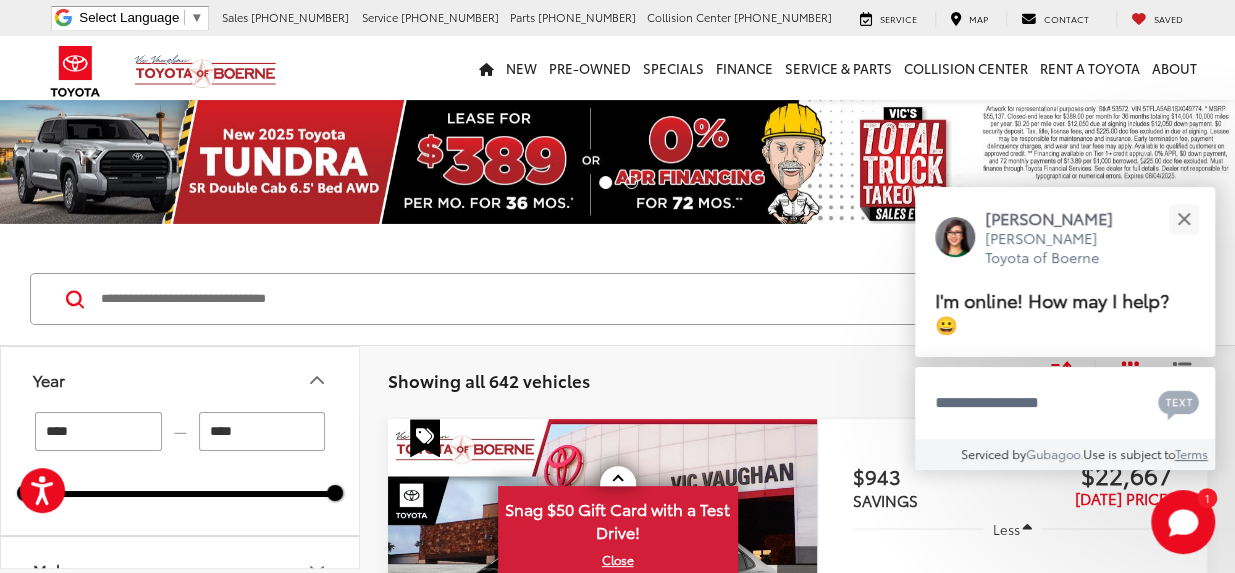 type on "****" 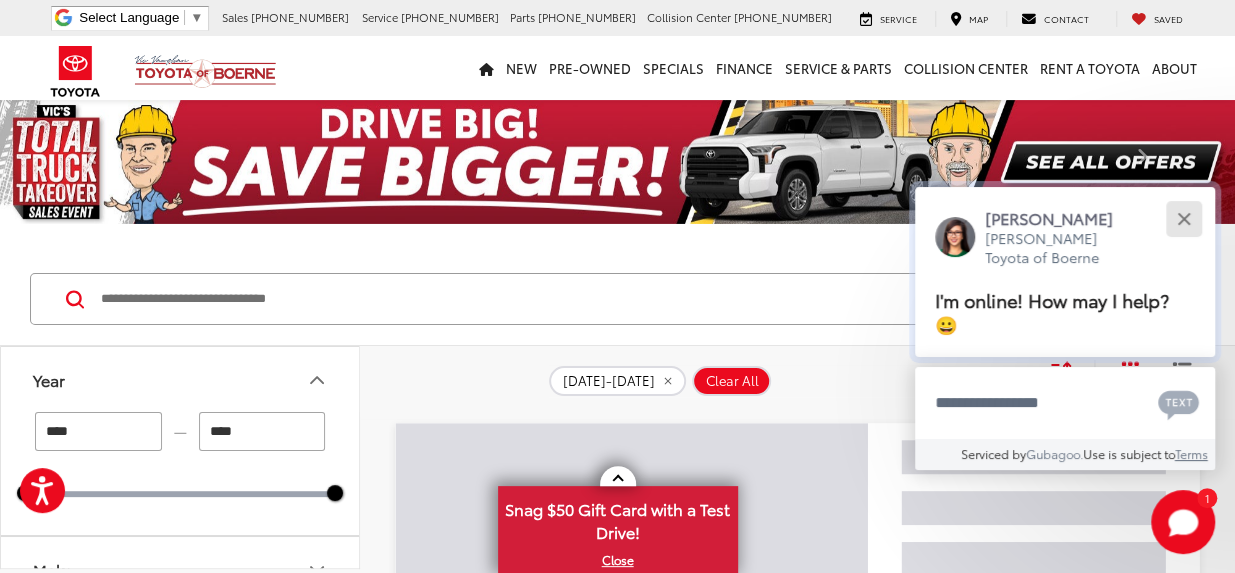 click at bounding box center [1183, 218] 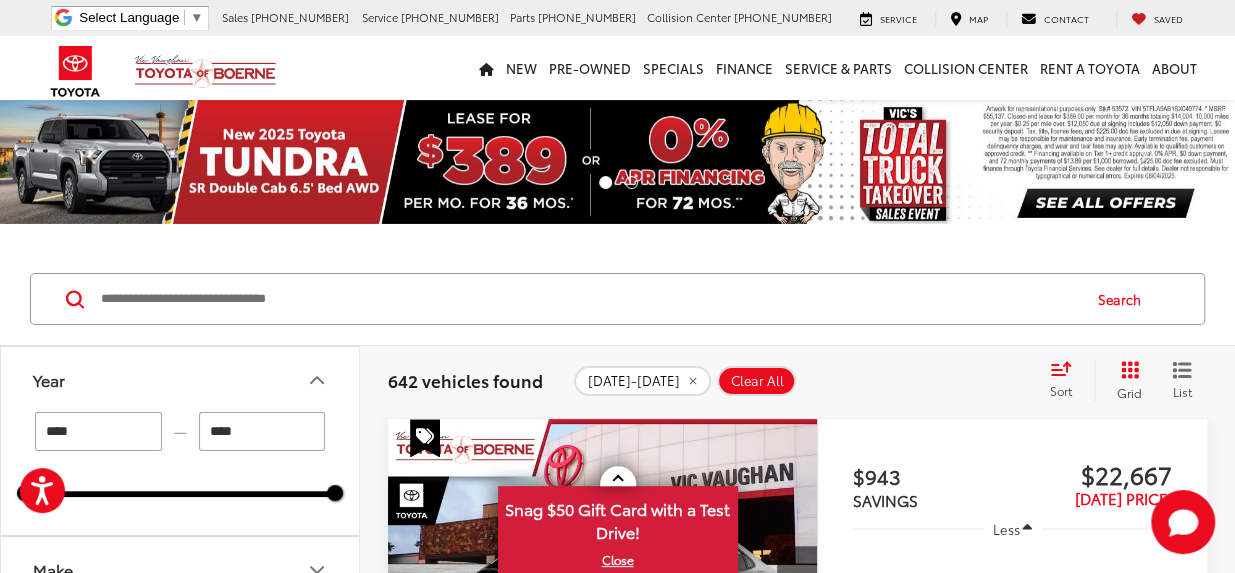 scroll, scrollTop: 100, scrollLeft: 0, axis: vertical 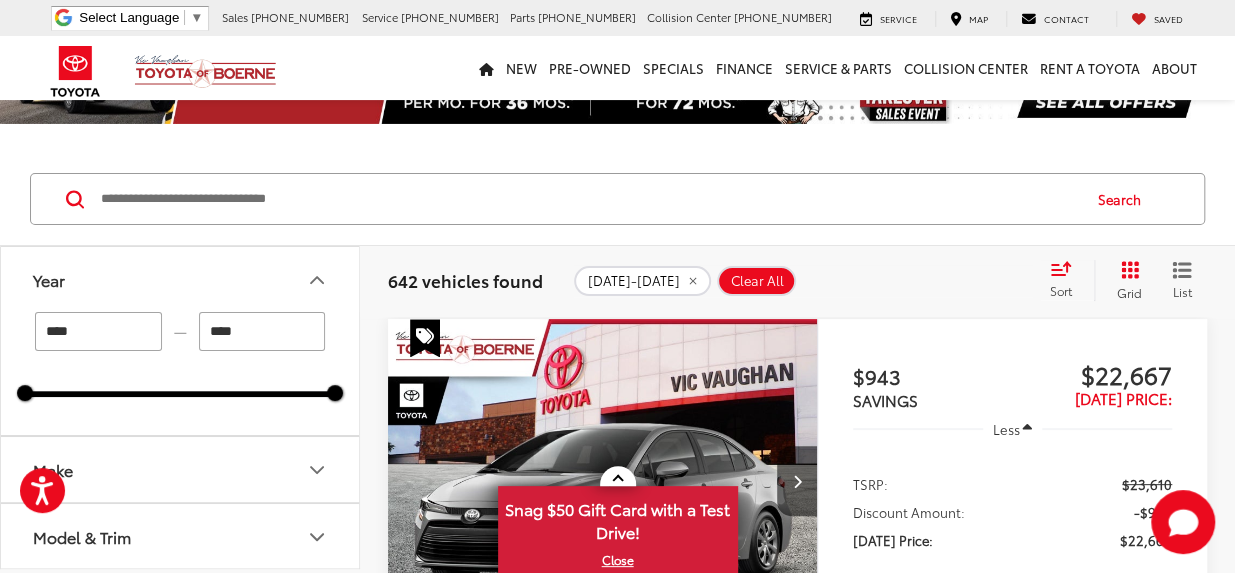 click on "Sort" at bounding box center [1061, 290] 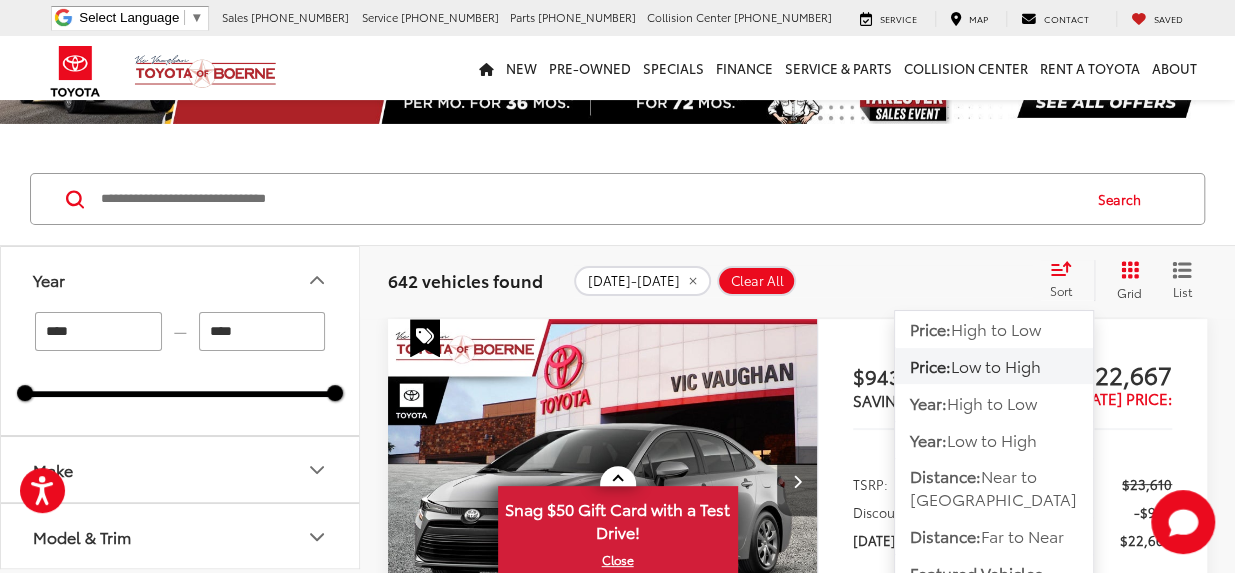 click on "Low to High" at bounding box center [996, 365] 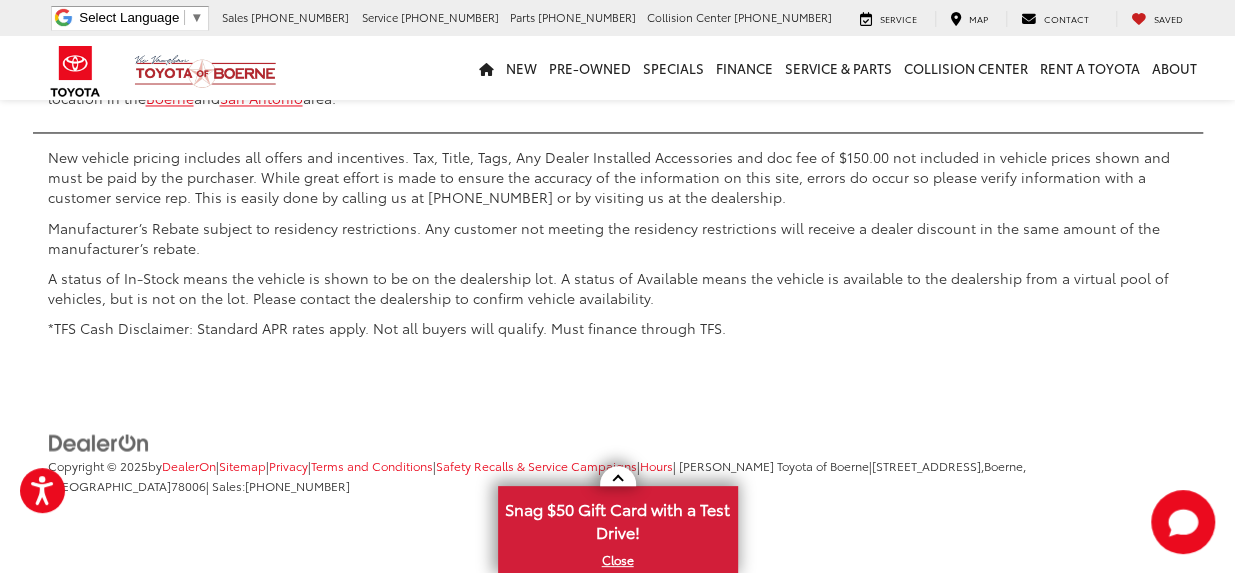 scroll, scrollTop: 9000, scrollLeft: 0, axis: vertical 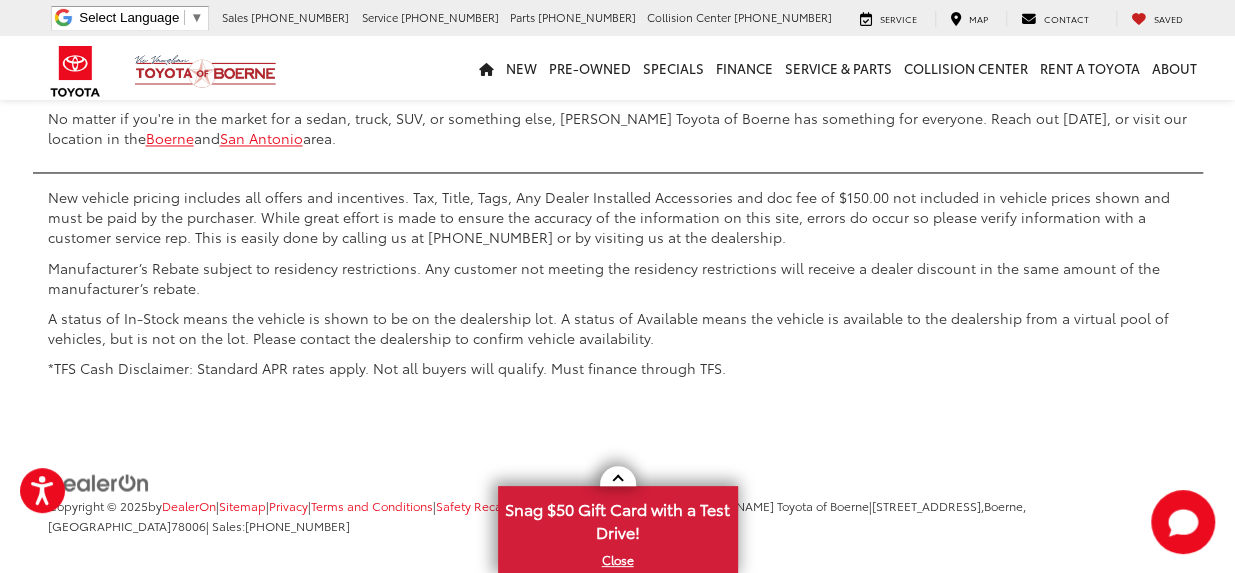click on "Next" at bounding box center (987, -134) 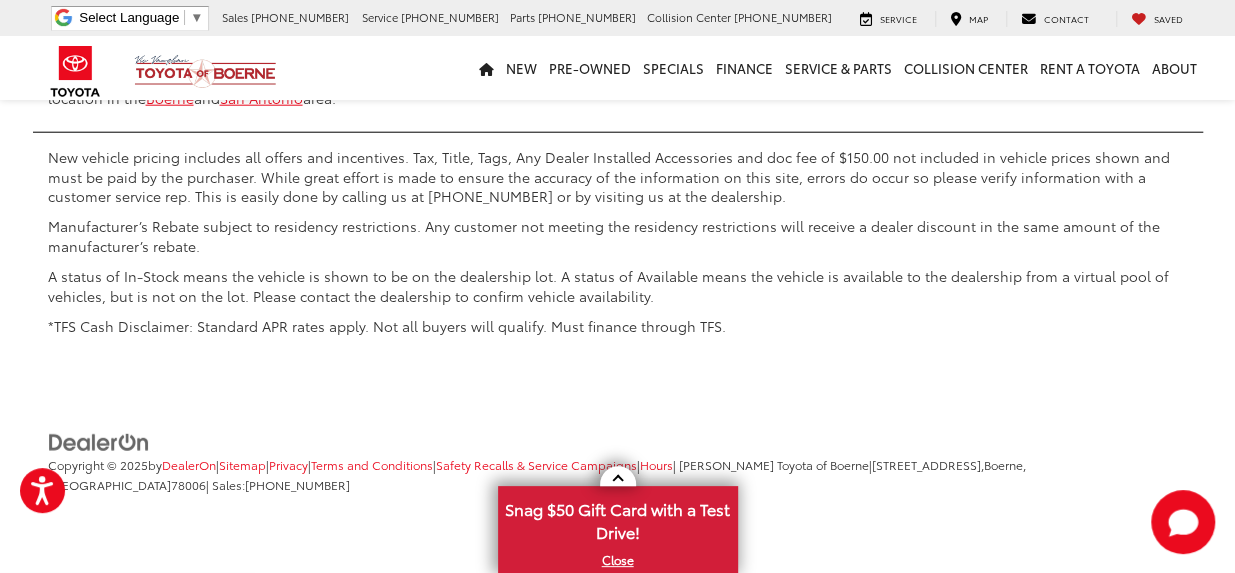 scroll, scrollTop: 10007, scrollLeft: 0, axis: vertical 